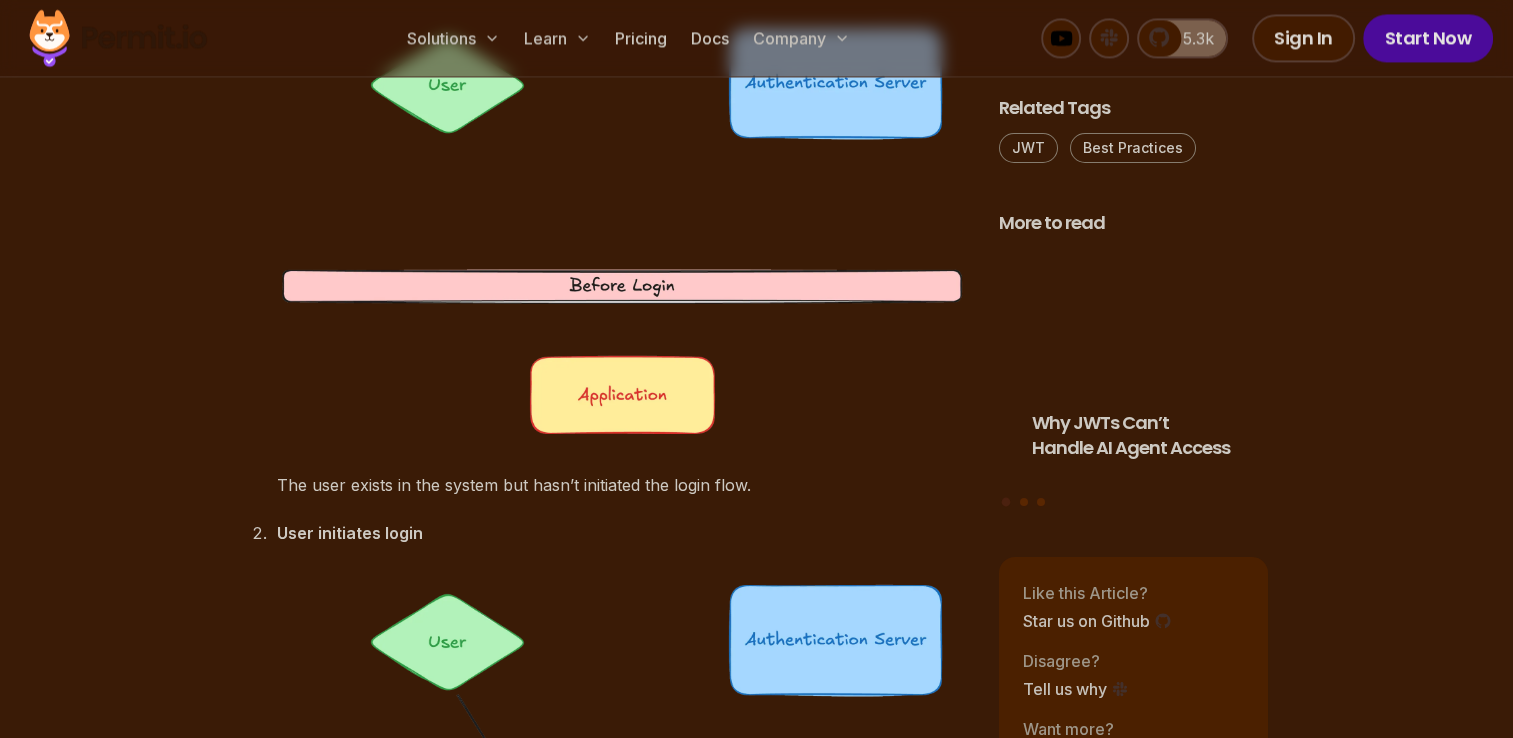scroll, scrollTop: 3080, scrollLeft: 0, axis: vertical 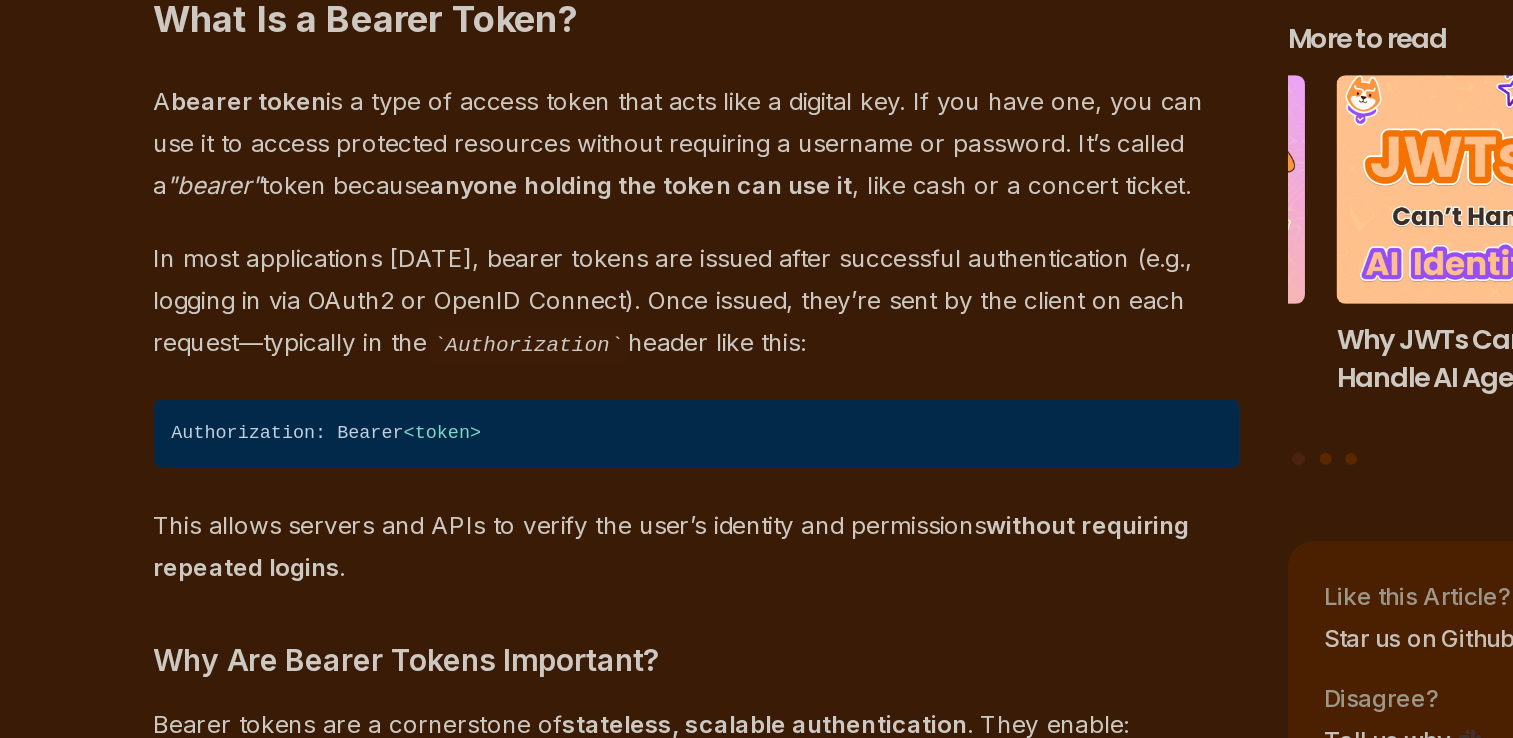 click on ""bearer"" at bounding box center [285, 320] 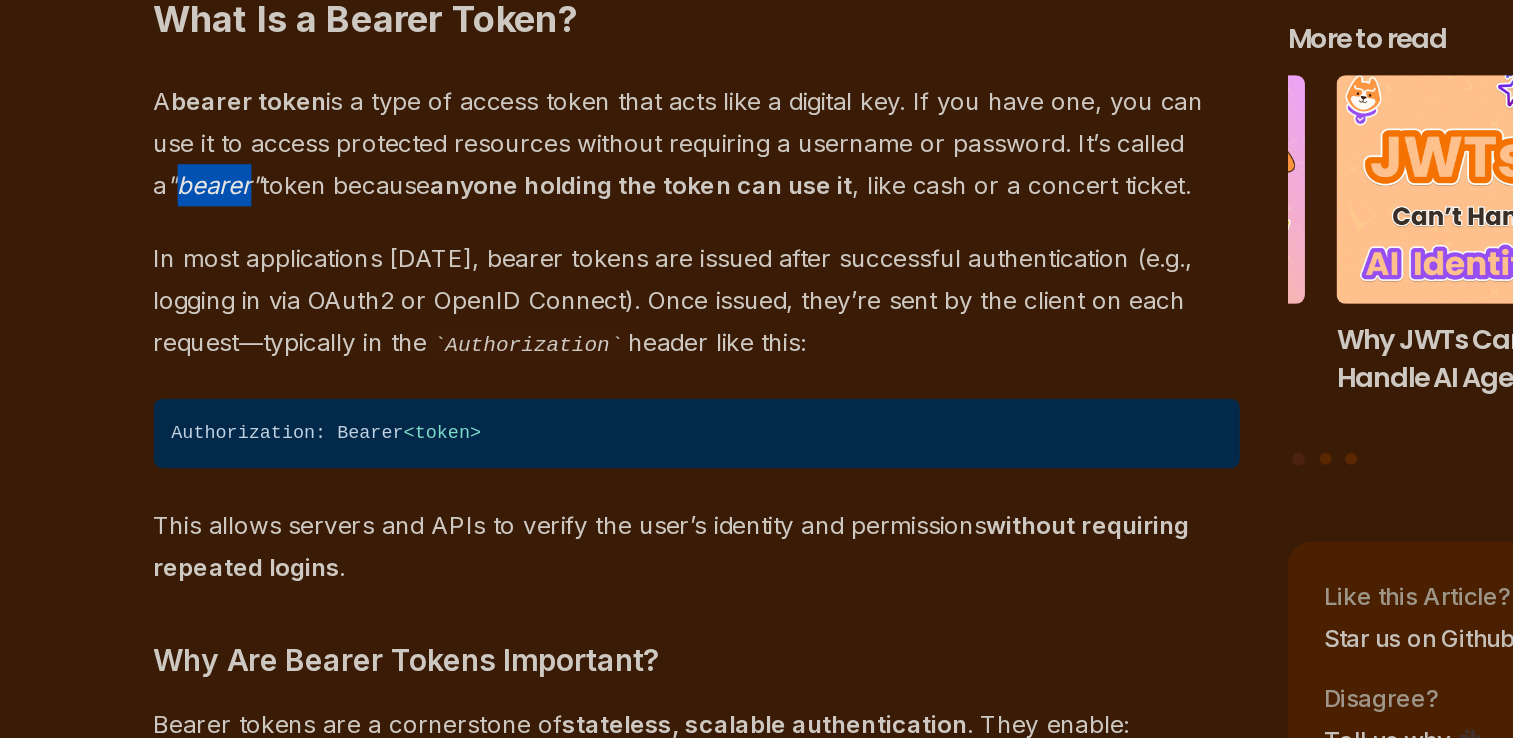click on ""bearer"" at bounding box center [285, 320] 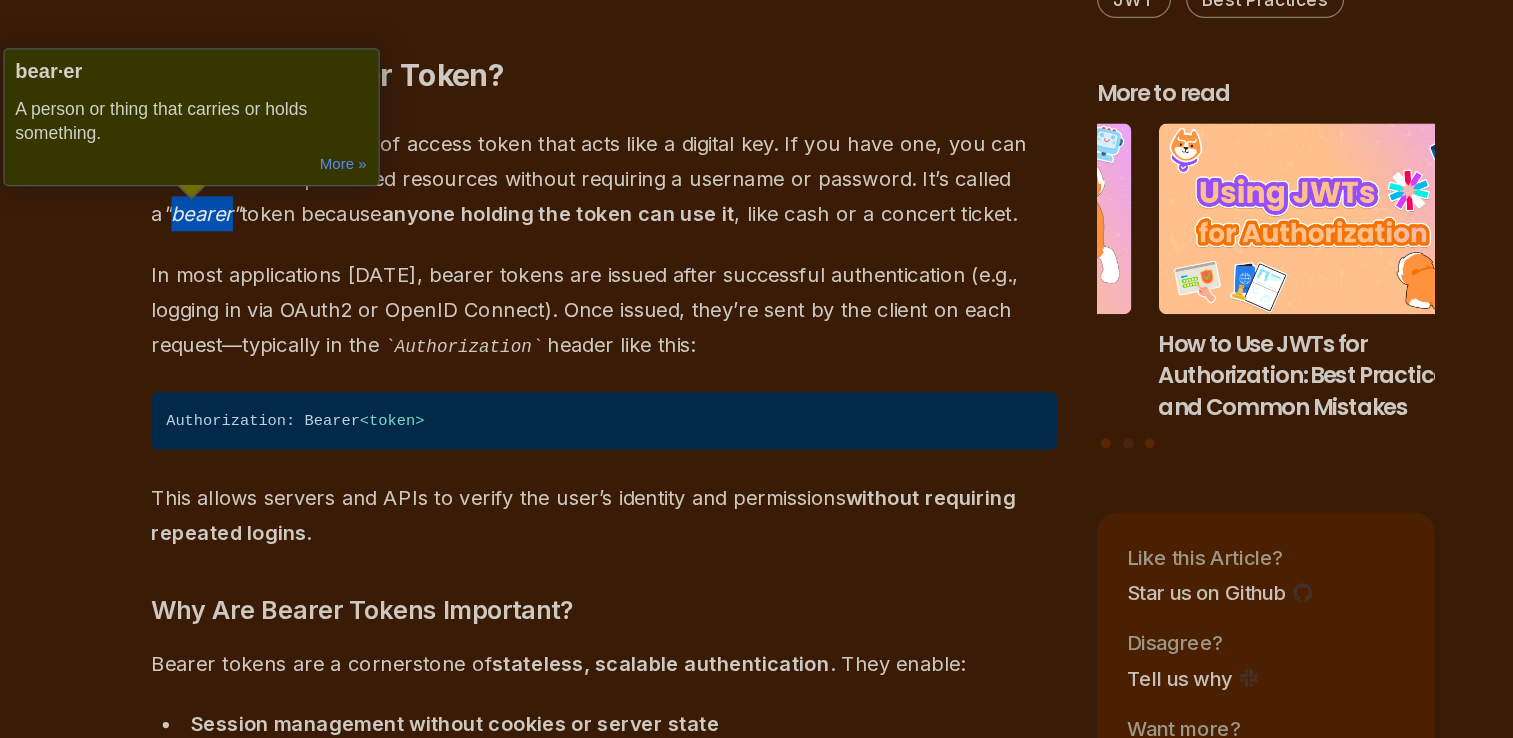 scroll, scrollTop: 1957, scrollLeft: 0, axis: vertical 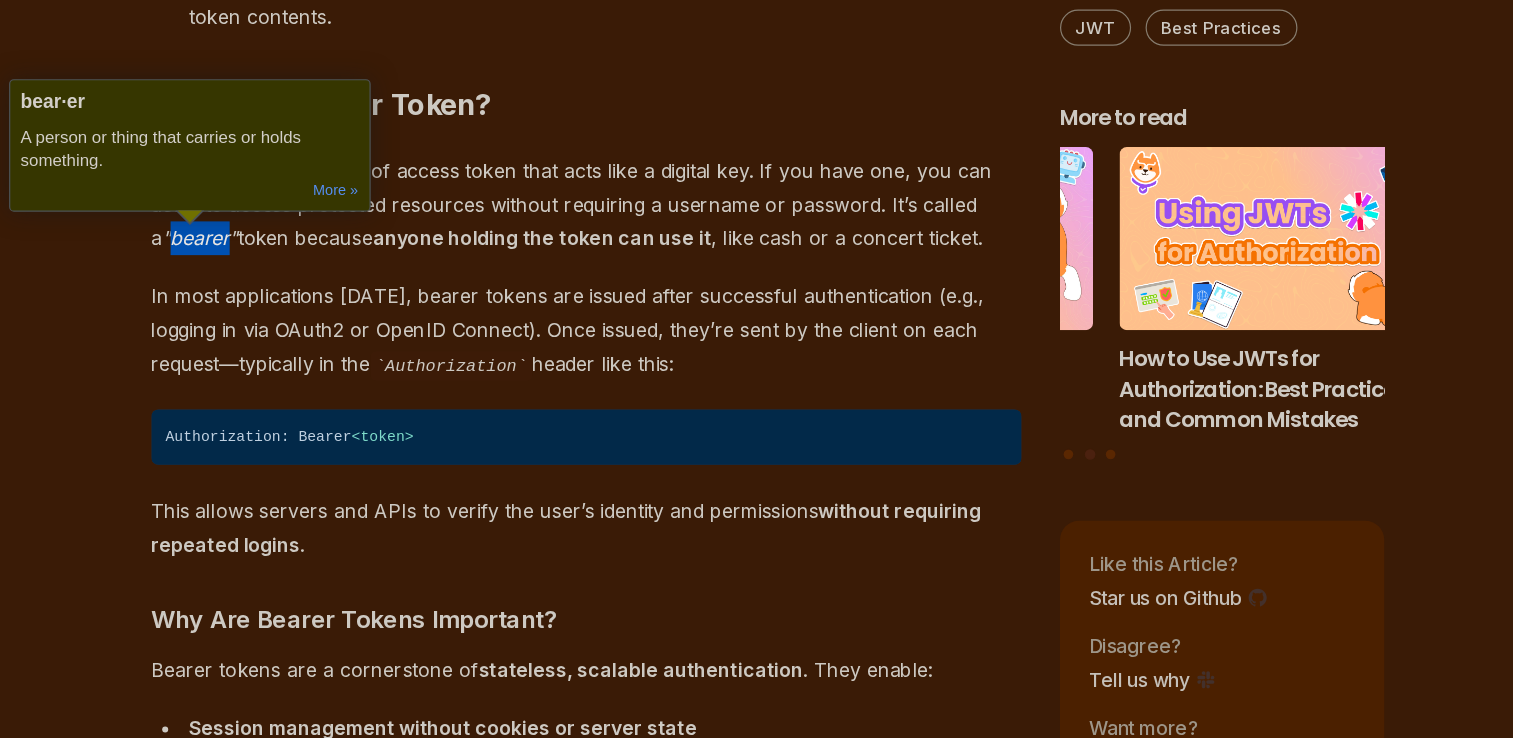 click at bounding box center (206, 211) 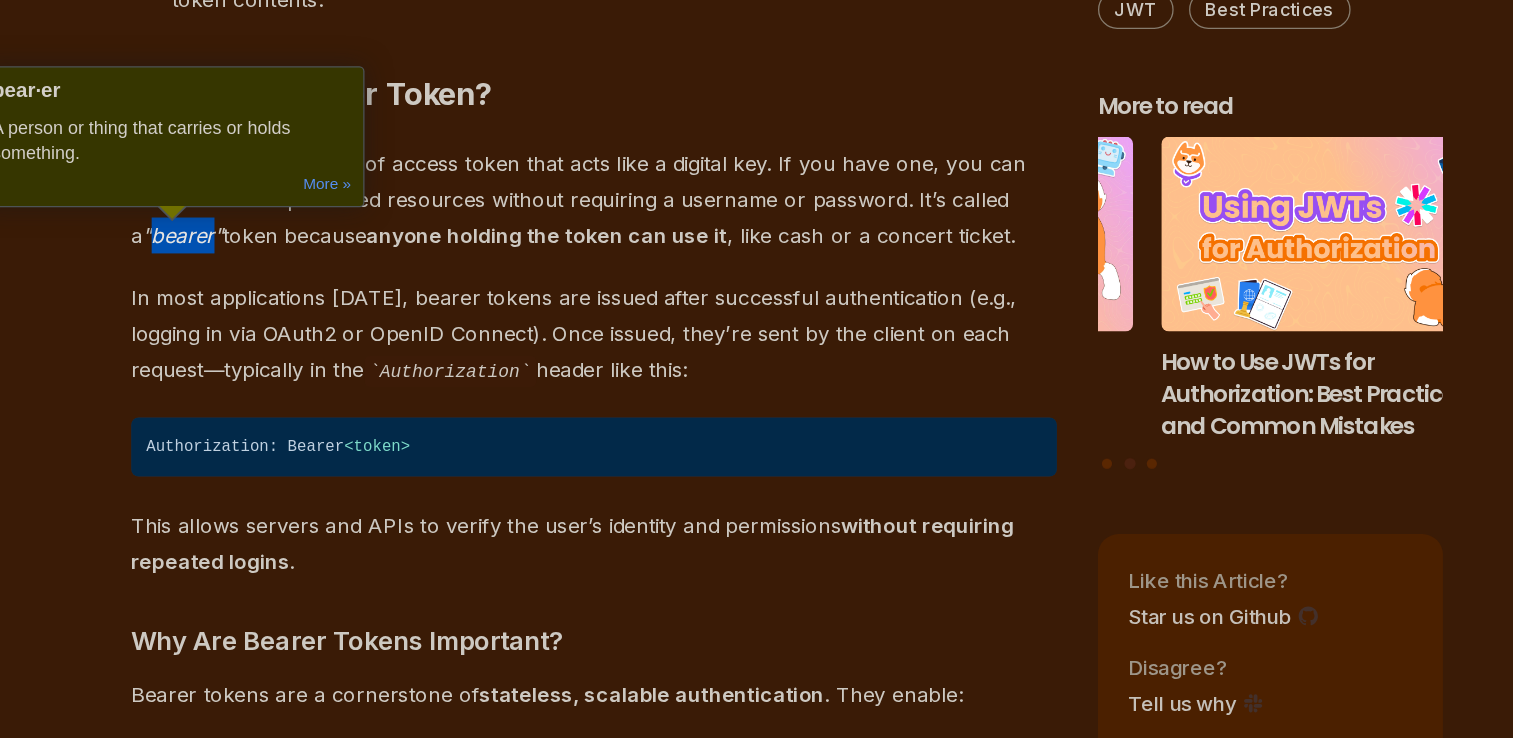 scroll, scrollTop: 1956, scrollLeft: 0, axis: vertical 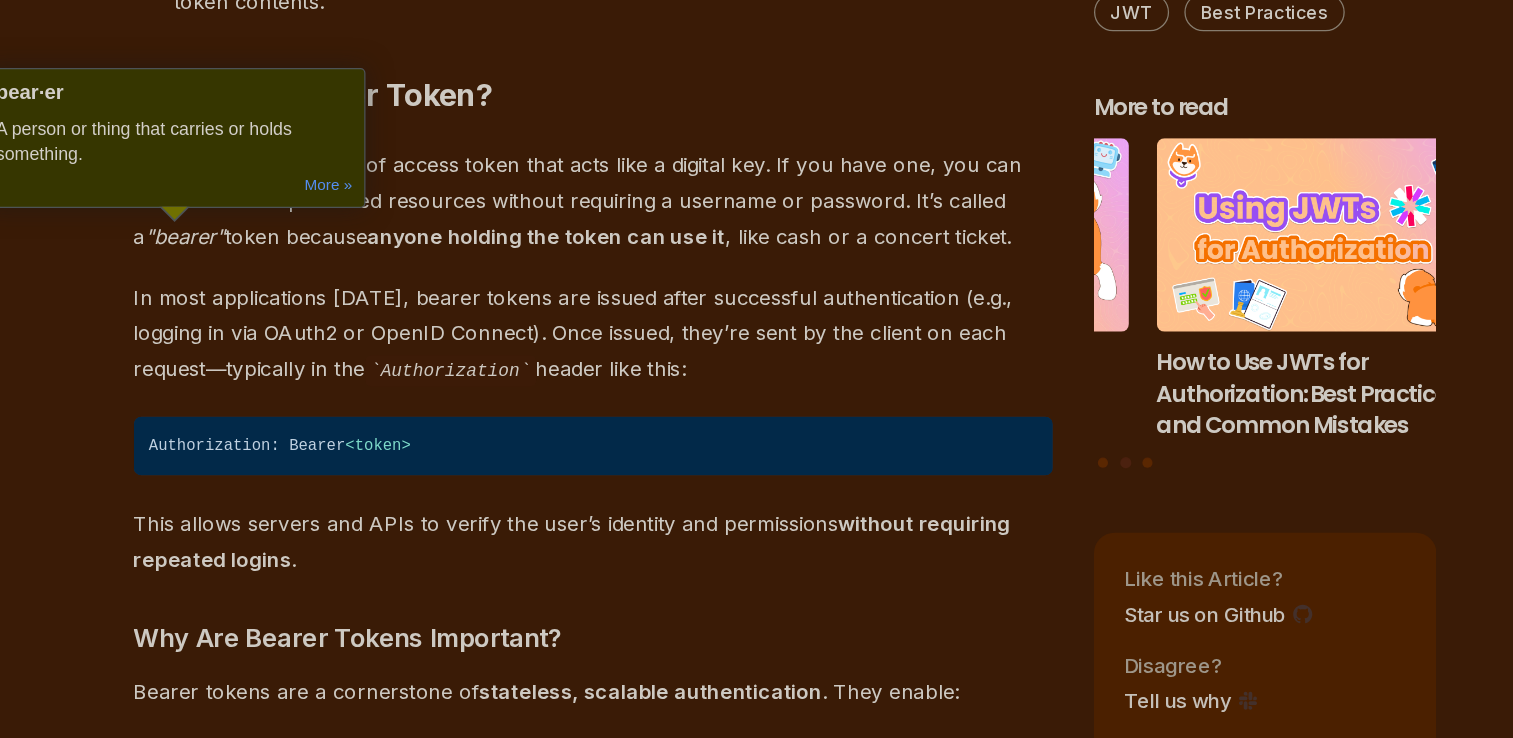 click on "A  bearer token  is a type of access token that acts like a digital key. If you have one, you can use it to access protected resources without requiring a username or password. It’s called a  "bearer"  token because  anyone holding the token can use it , like cash or a concert ticket." at bounding box center (606, 296) 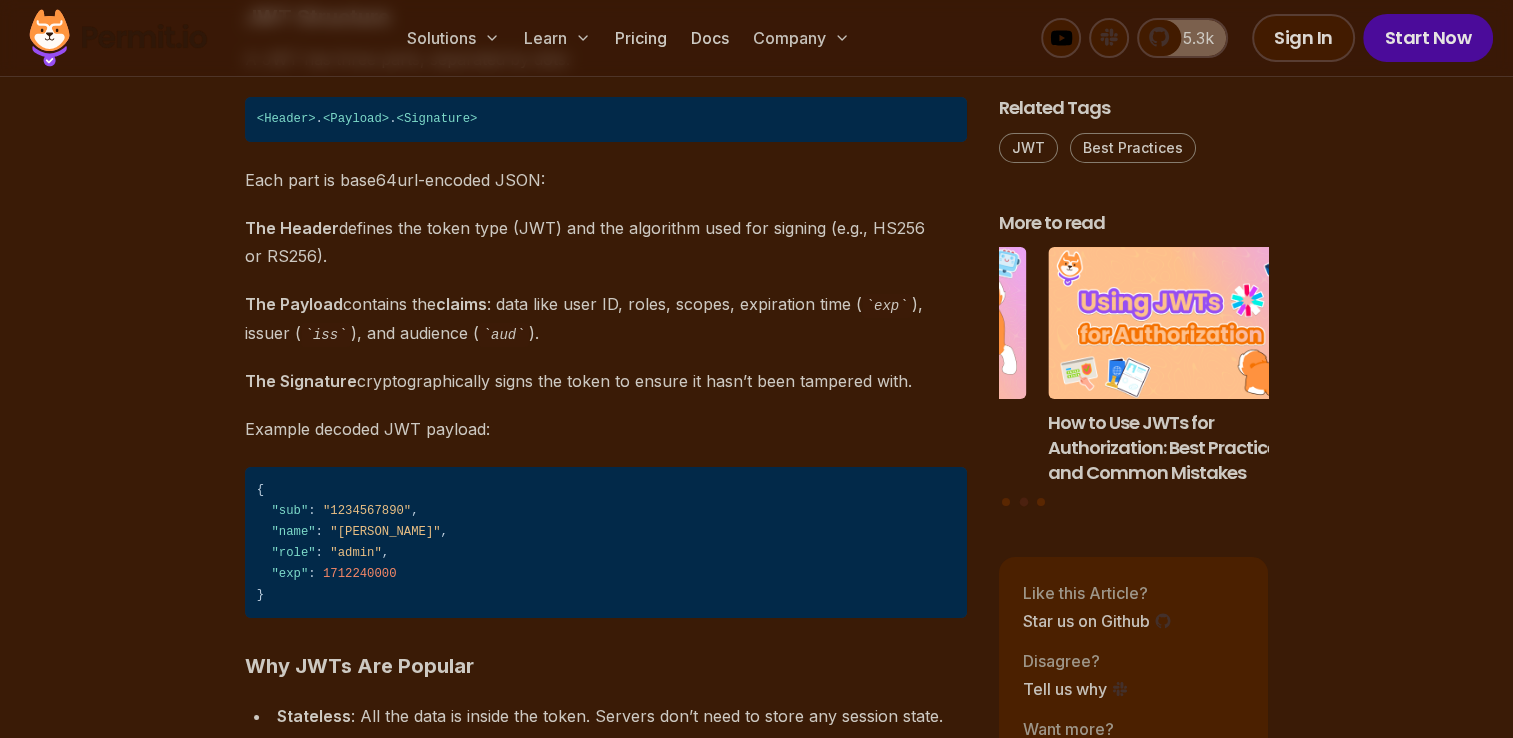 scroll, scrollTop: 7476, scrollLeft: 0, axis: vertical 